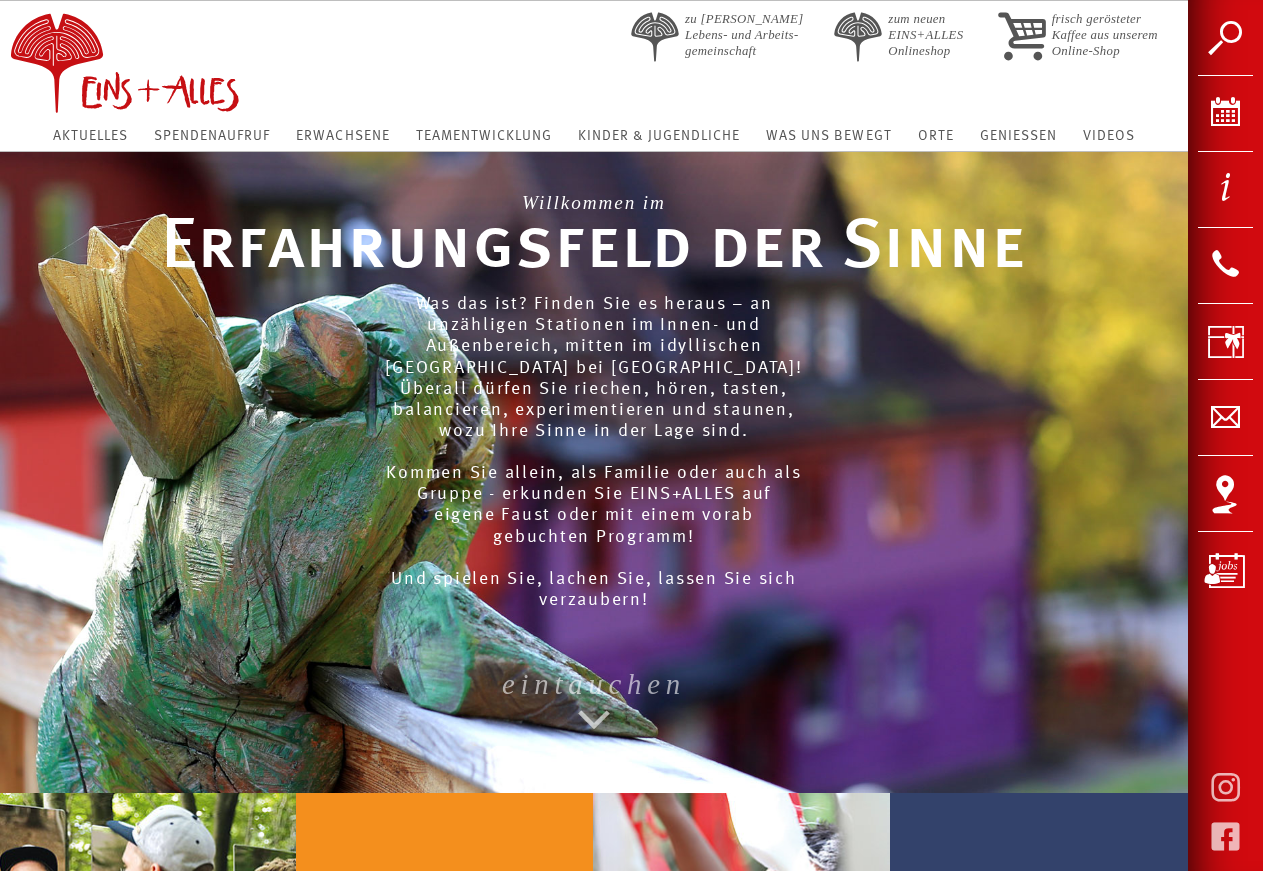 scroll, scrollTop: 0, scrollLeft: 0, axis: both 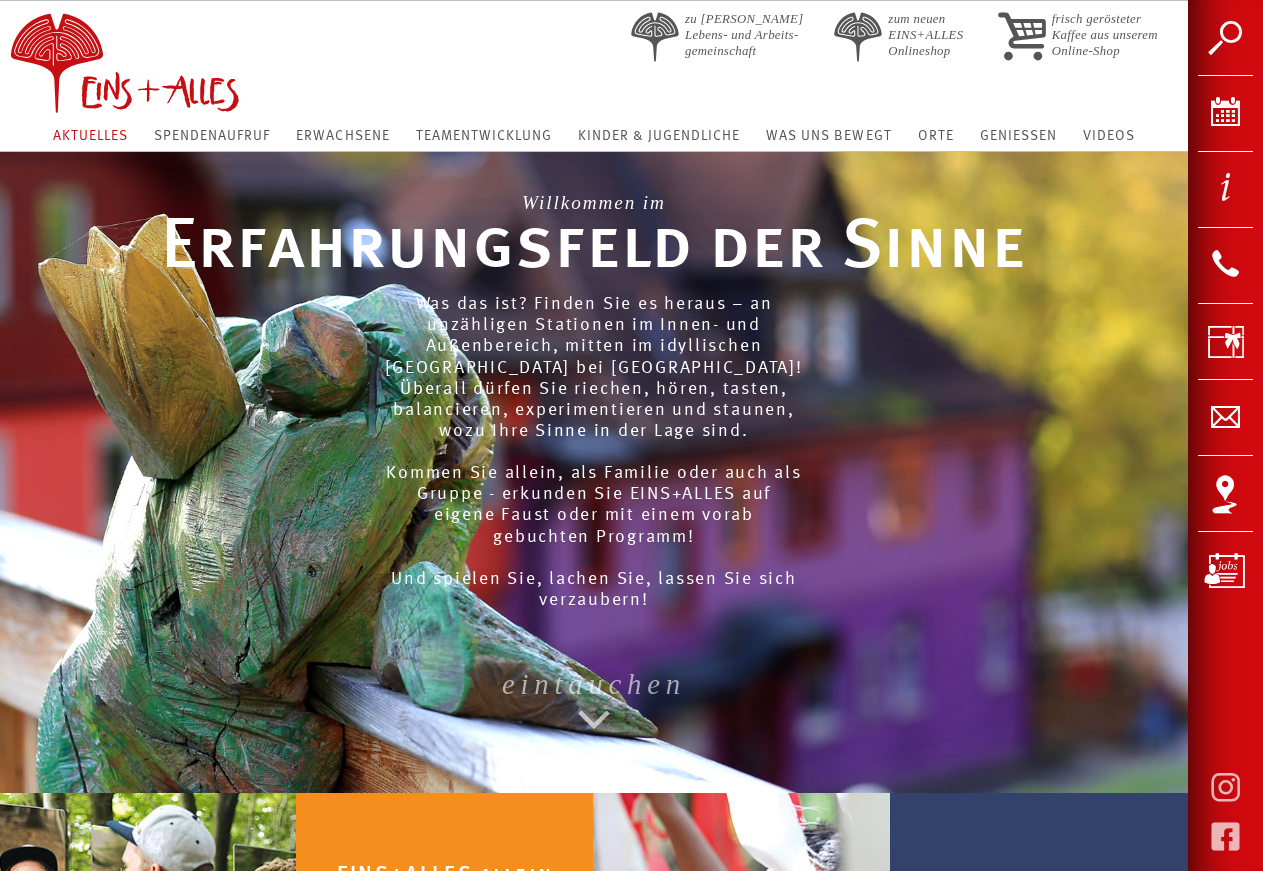 click on "Aktuelles" at bounding box center [90, 136] 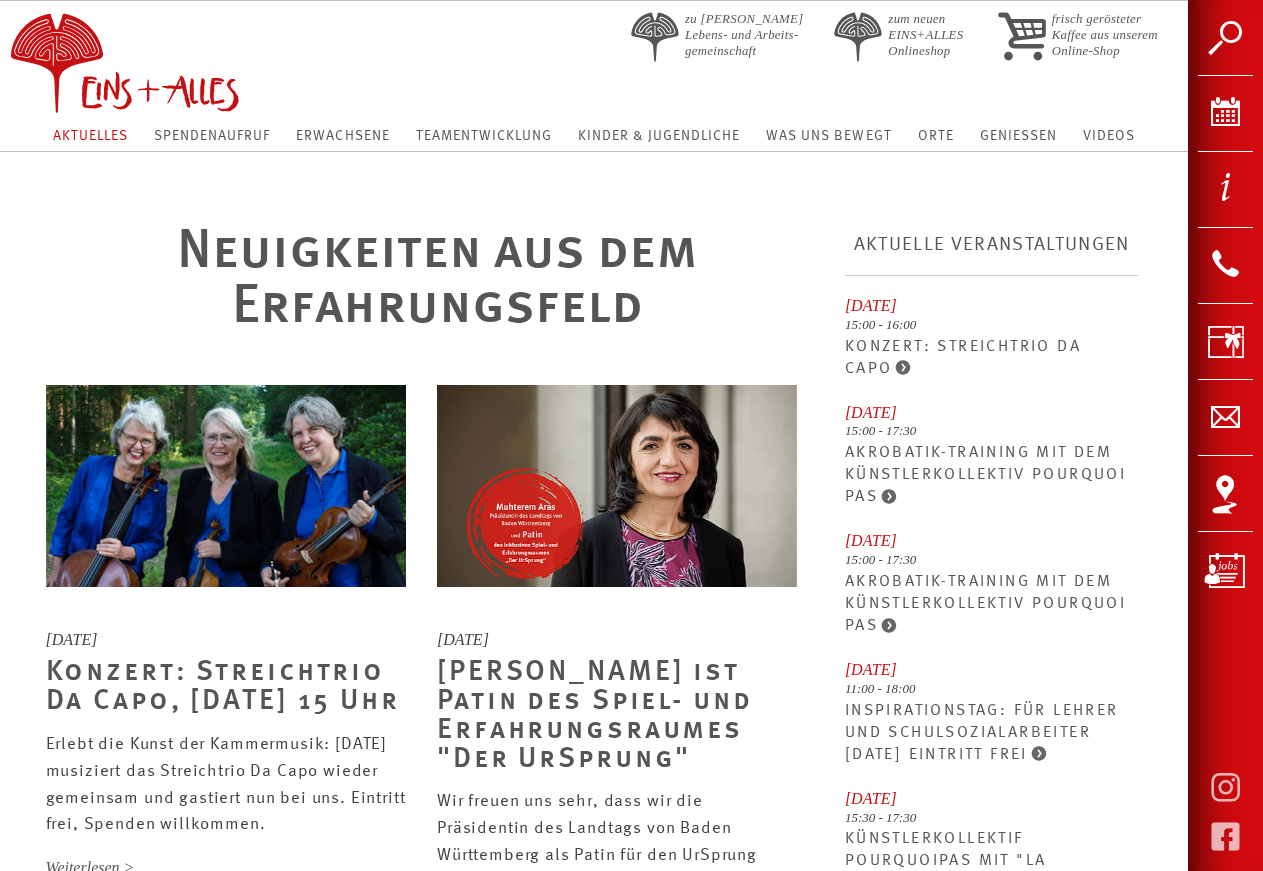 scroll, scrollTop: 0, scrollLeft: 0, axis: both 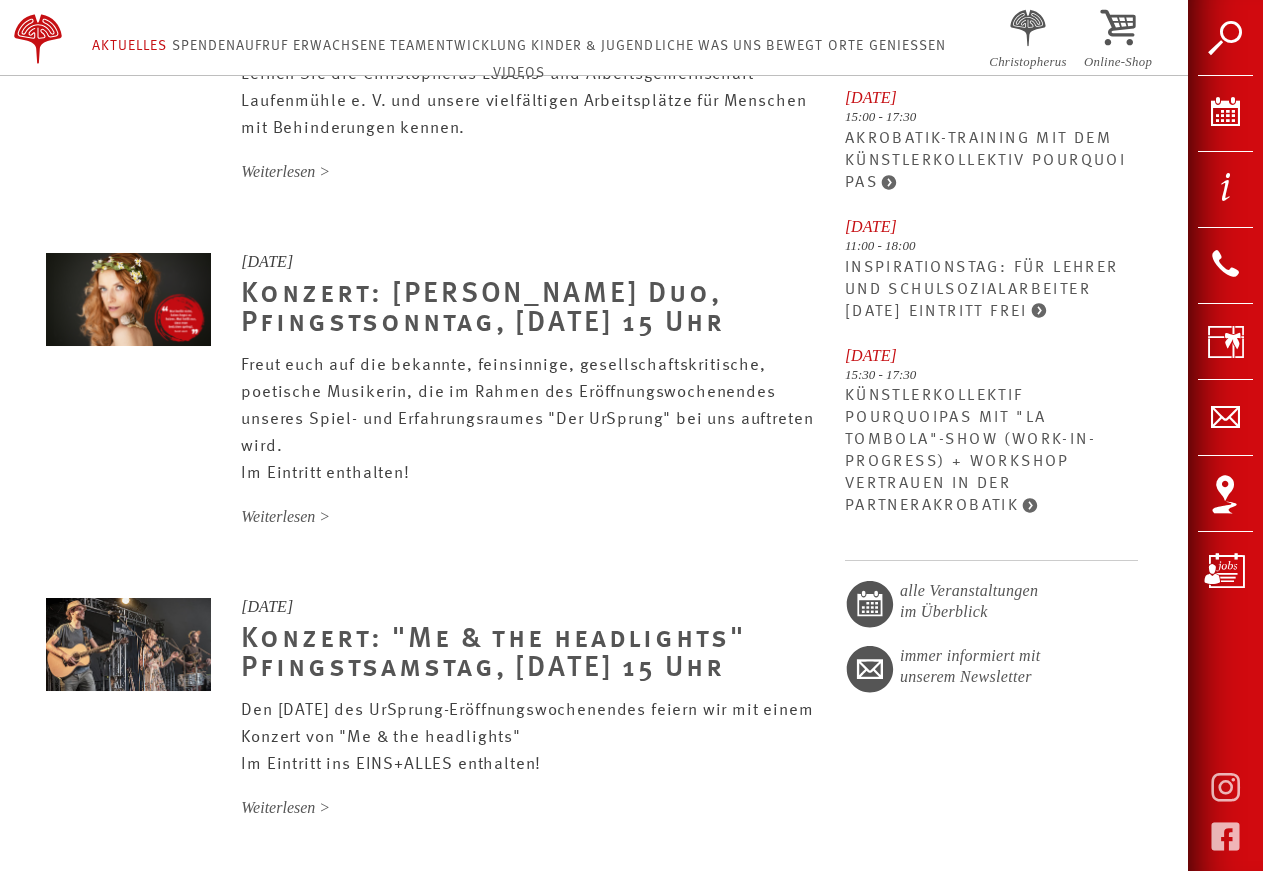 click at bounding box center [1037, 507] 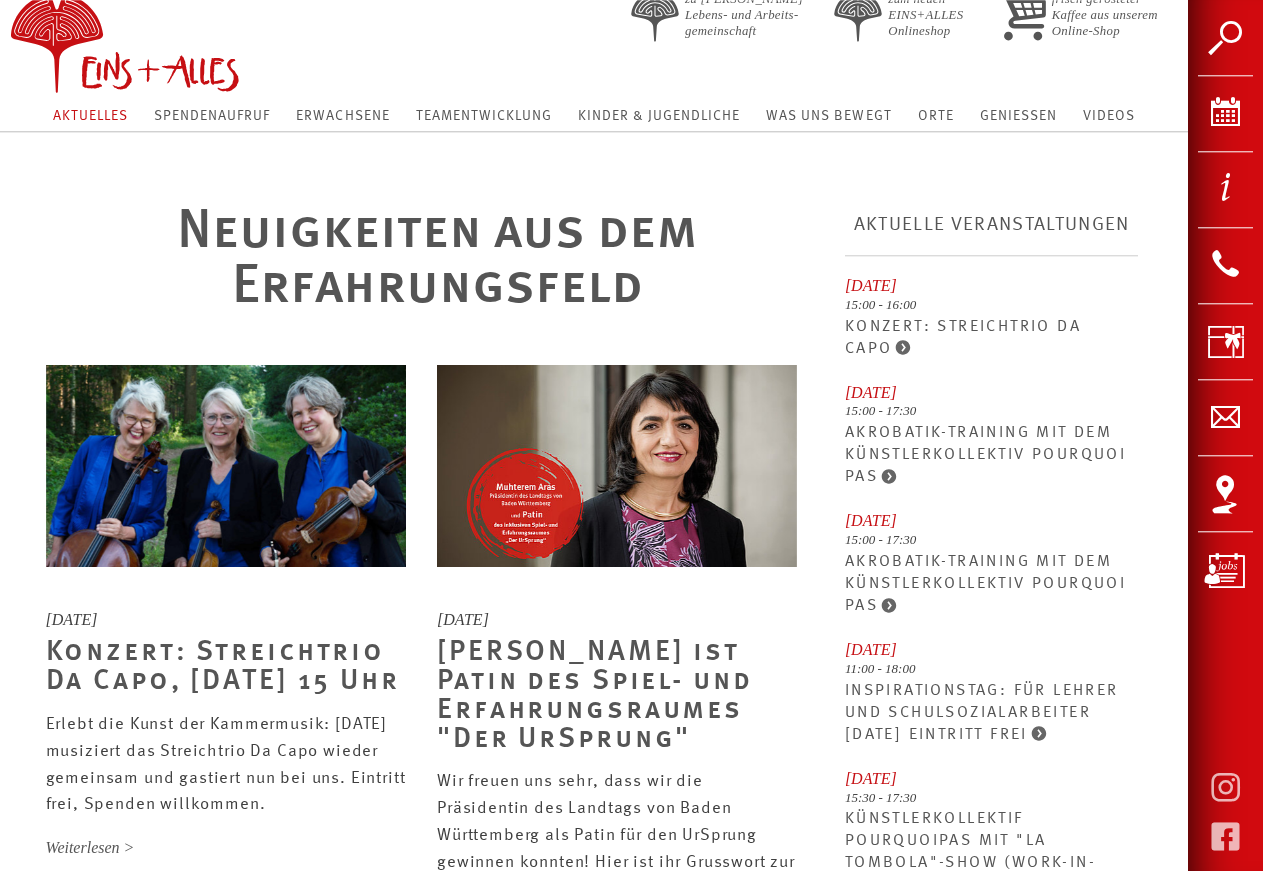 scroll, scrollTop: 0, scrollLeft: 0, axis: both 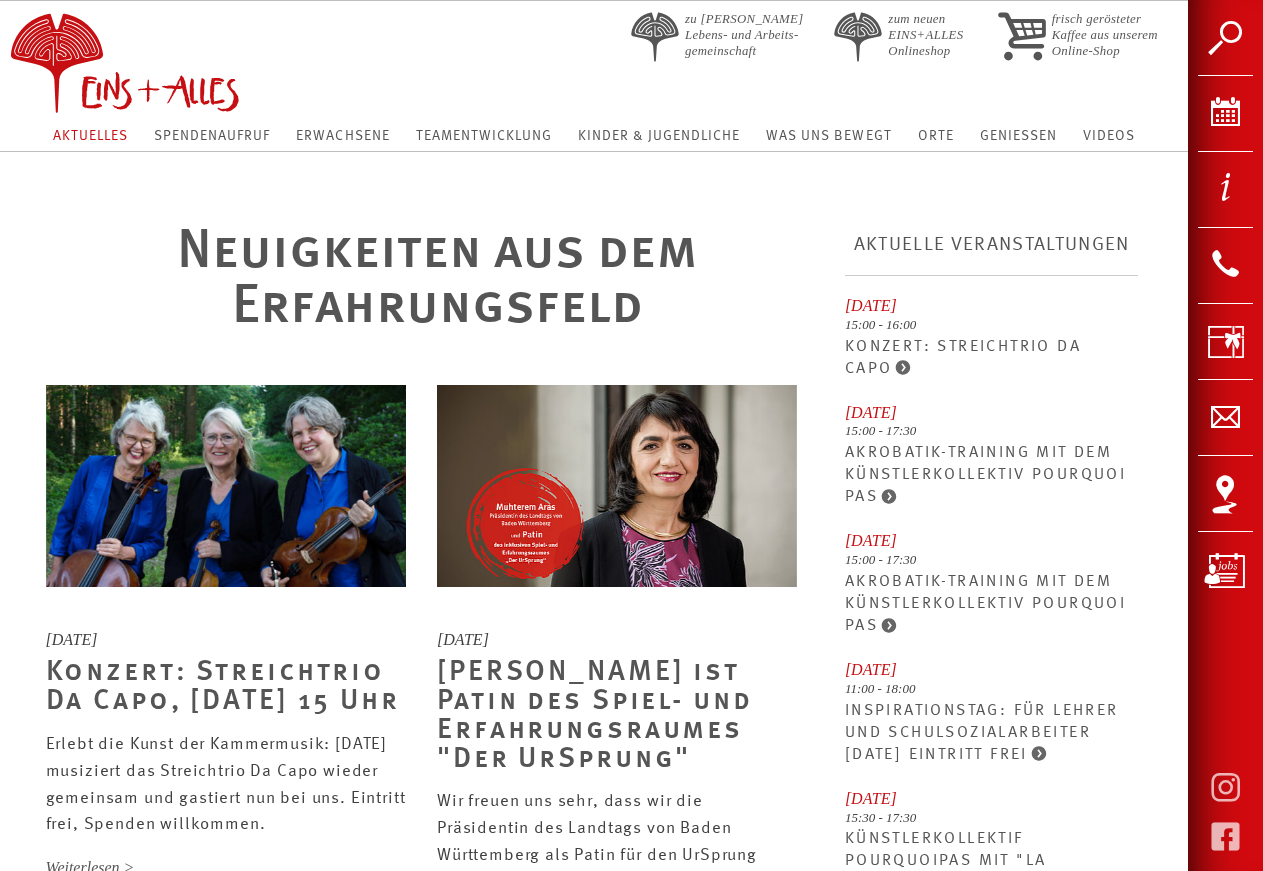 click at bounding box center [172, 58] 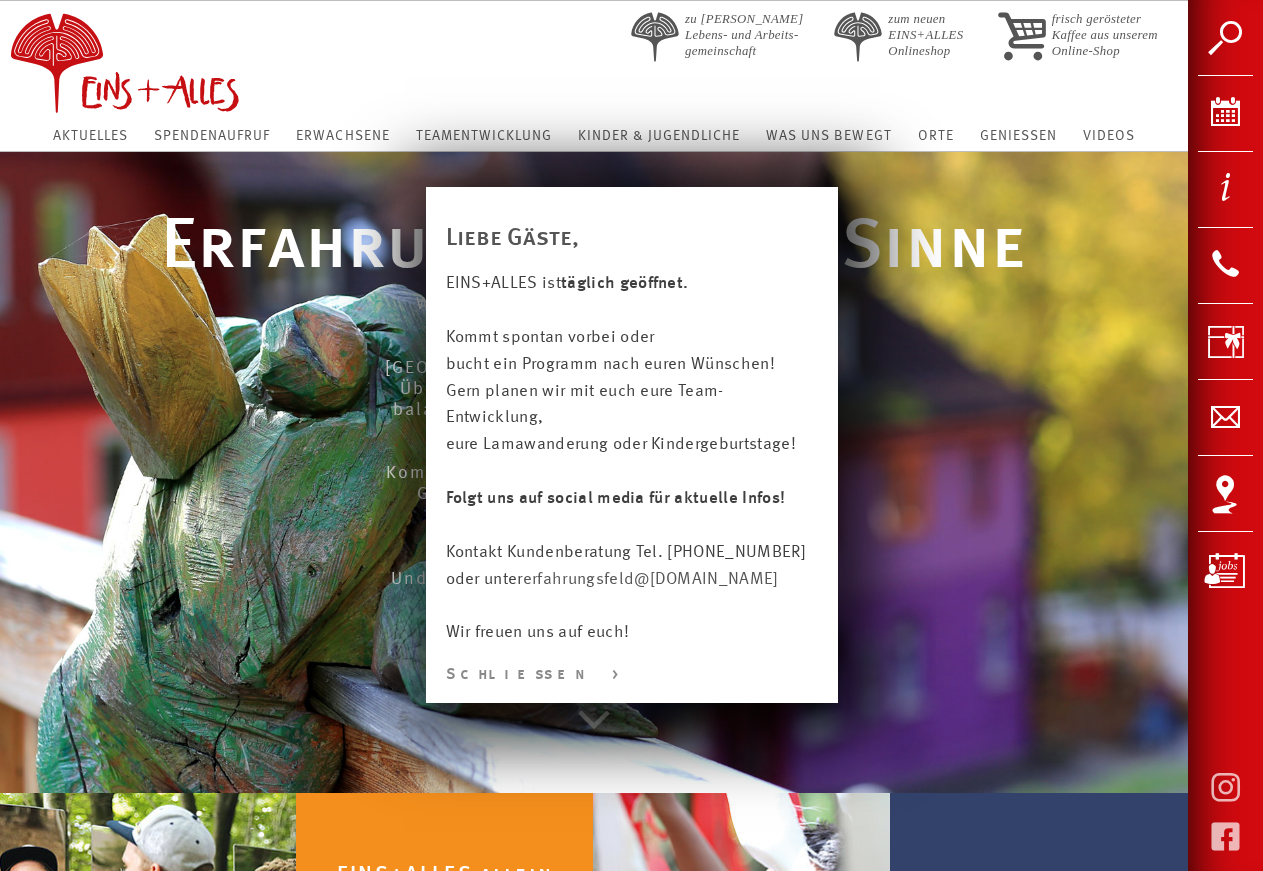 scroll, scrollTop: 0, scrollLeft: 0, axis: both 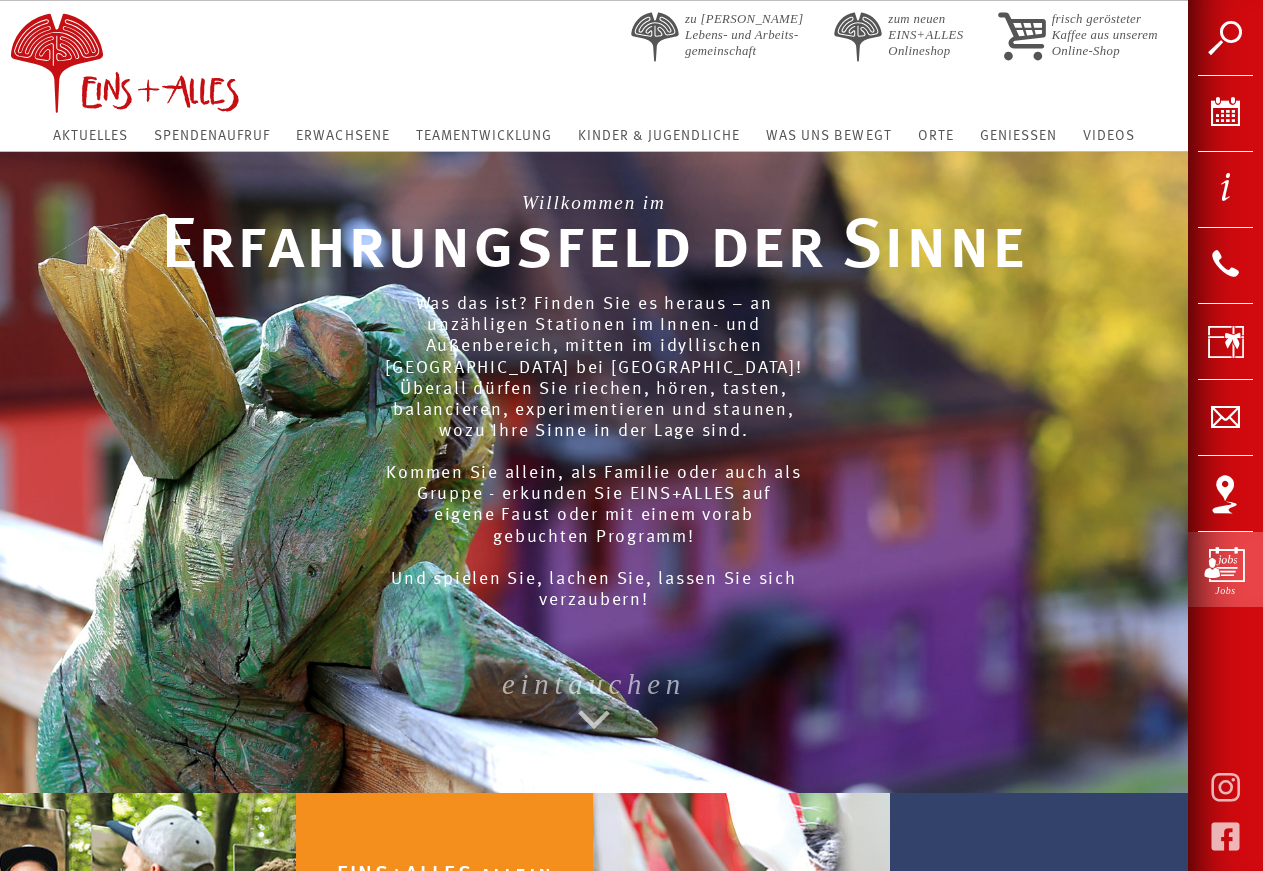 click on "Jobs" at bounding box center (1225, 569) 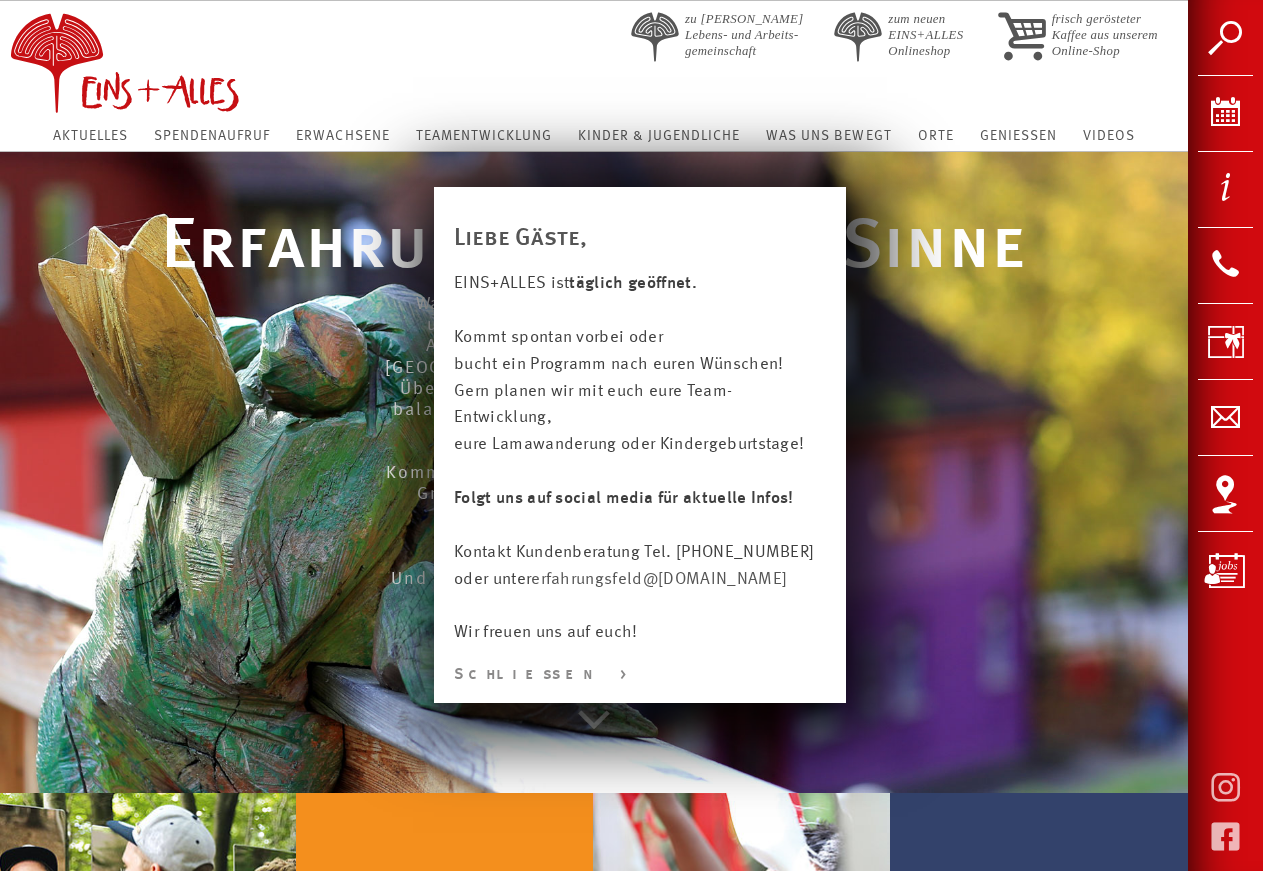 scroll, scrollTop: 0, scrollLeft: 0, axis: both 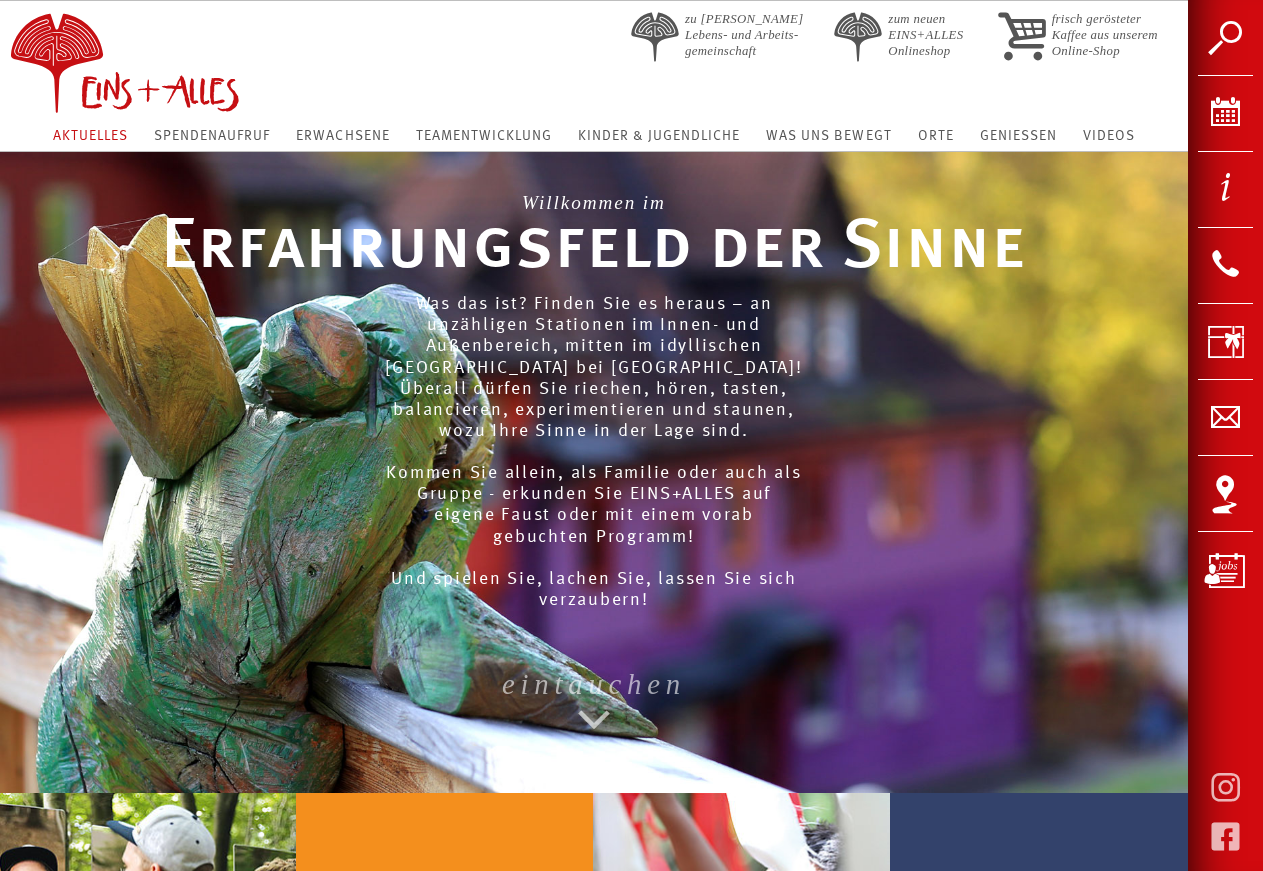click on "Aktuelles" at bounding box center (90, 136) 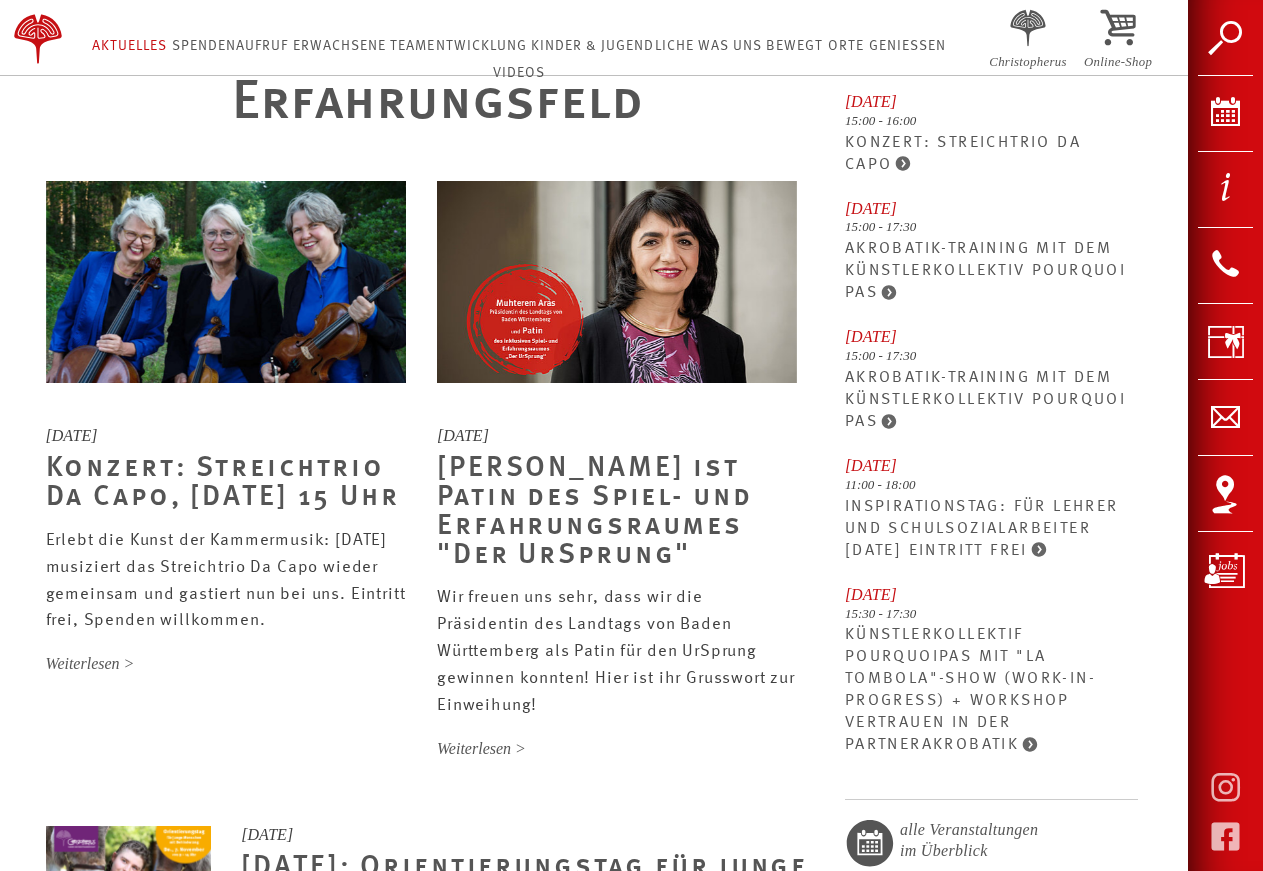 scroll, scrollTop: 0, scrollLeft: 0, axis: both 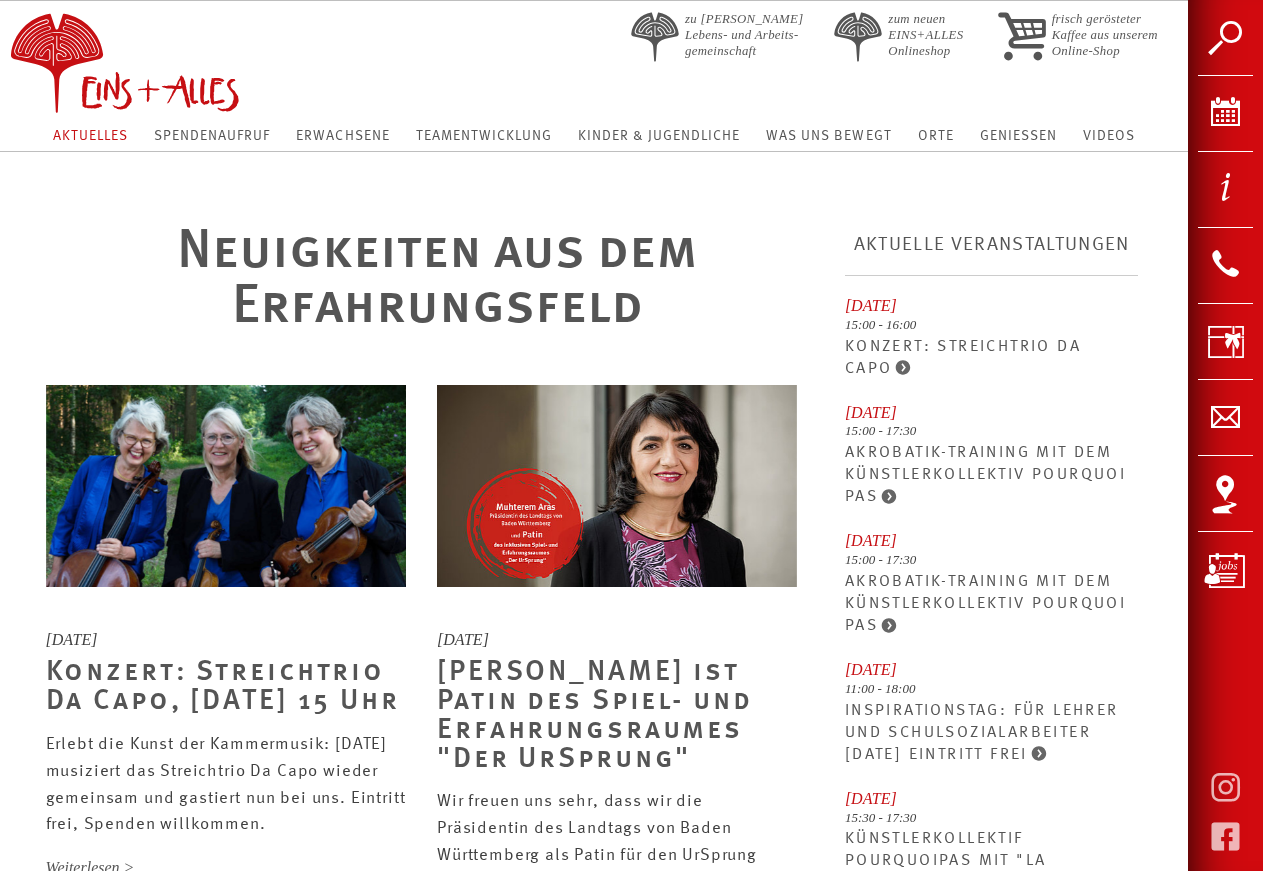 click at bounding box center [172, 58] 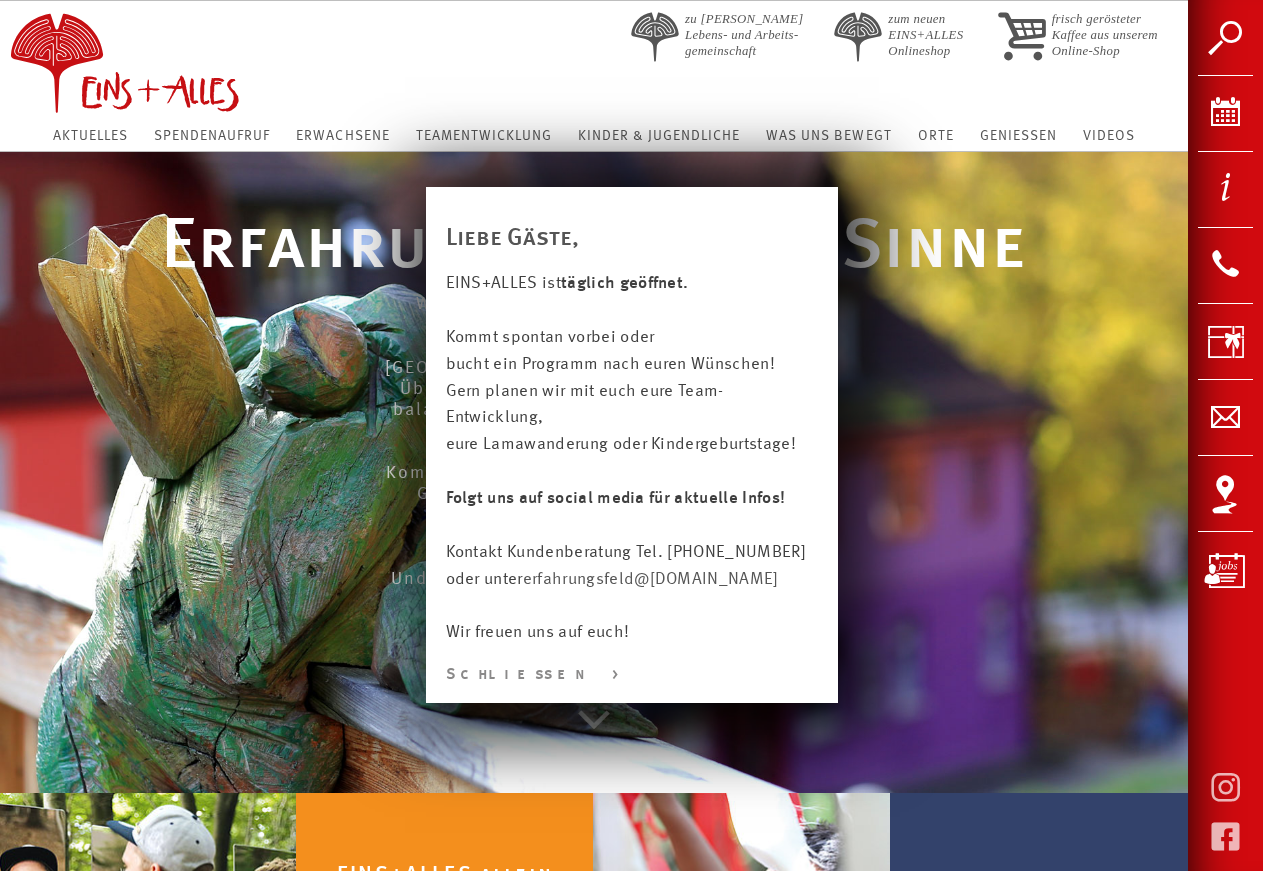 scroll, scrollTop: 0, scrollLeft: 0, axis: both 